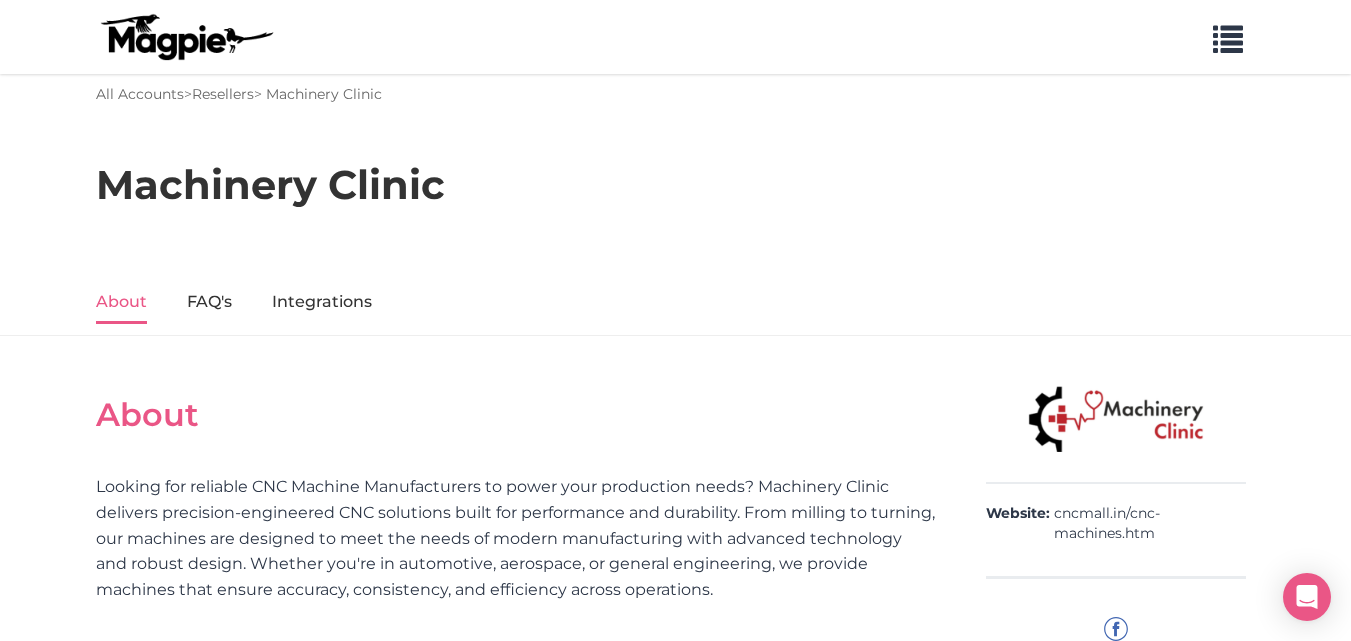 scroll, scrollTop: 0, scrollLeft: 0, axis: both 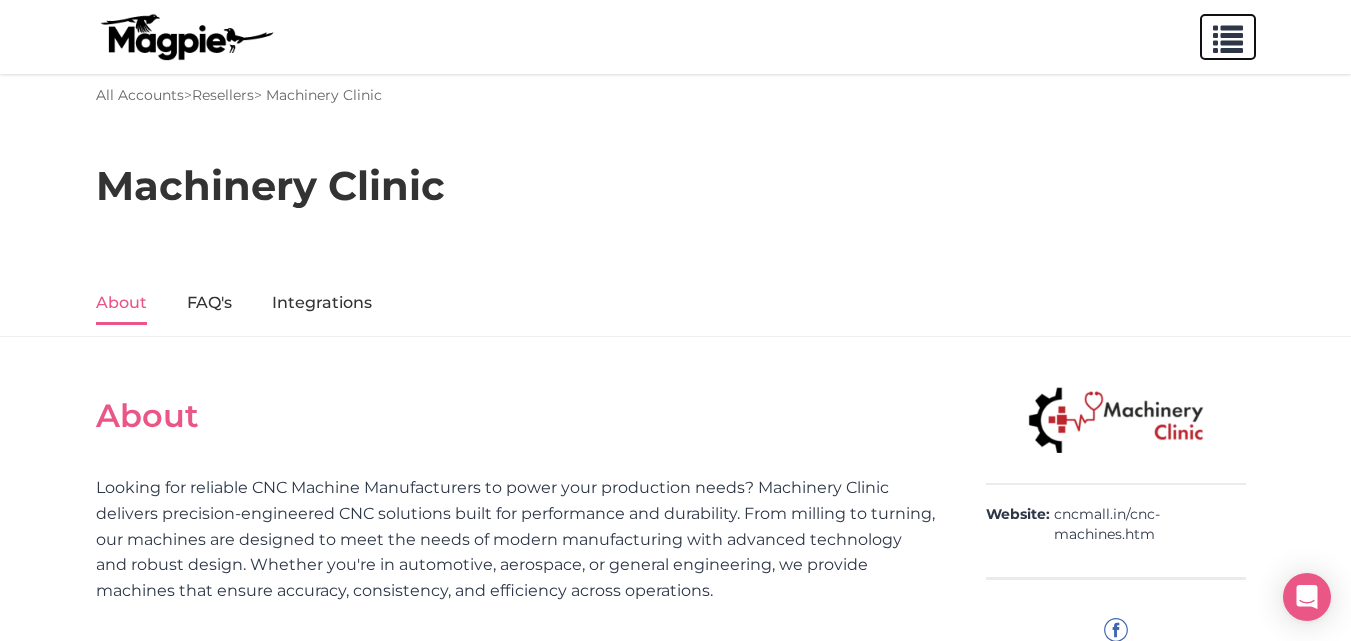 click at bounding box center [1228, 35] 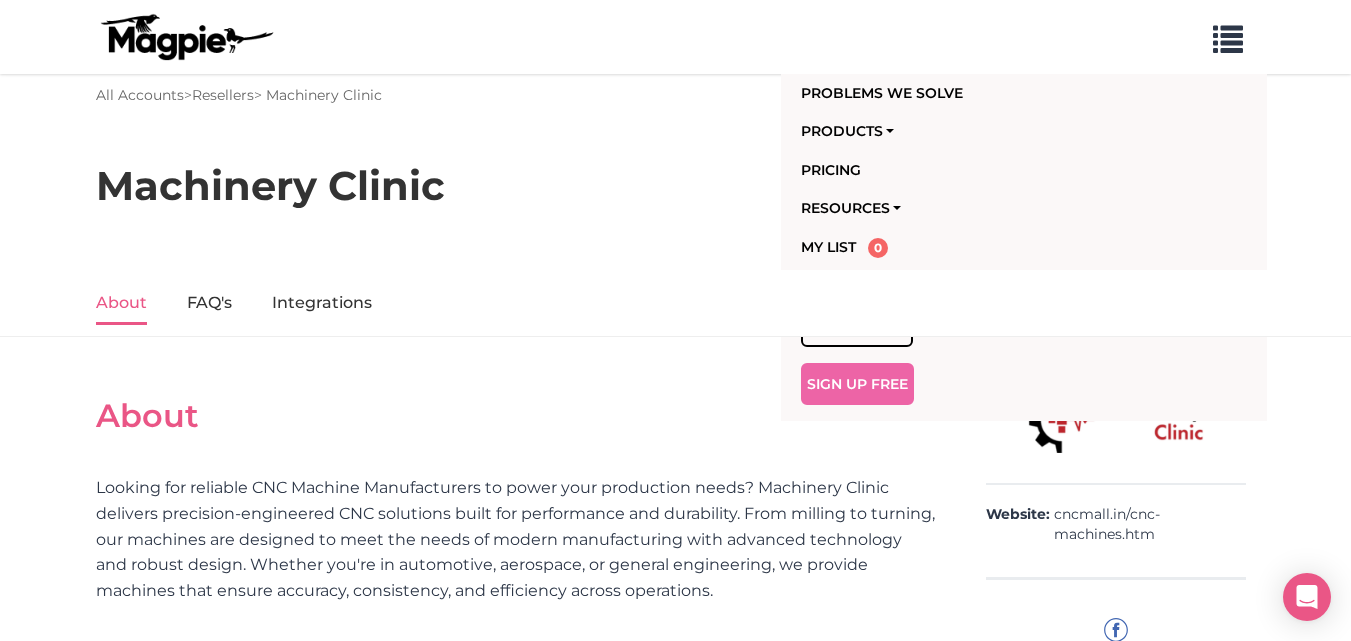 click on "About
Looking for reliable CNC Machine Manufacturers to power your production needs? Machinery Clinic delivers precision-engineered CNC solutions built for performance and durability. From milling to turning, our machines are designed to meet the needs of modern manufacturing with advanced technology and robust design. Whether you're in automotive, aerospace, or general engineering, we provide machines that ensure accuracy, consistency, and efficiency across operations." at bounding box center (516, 510) 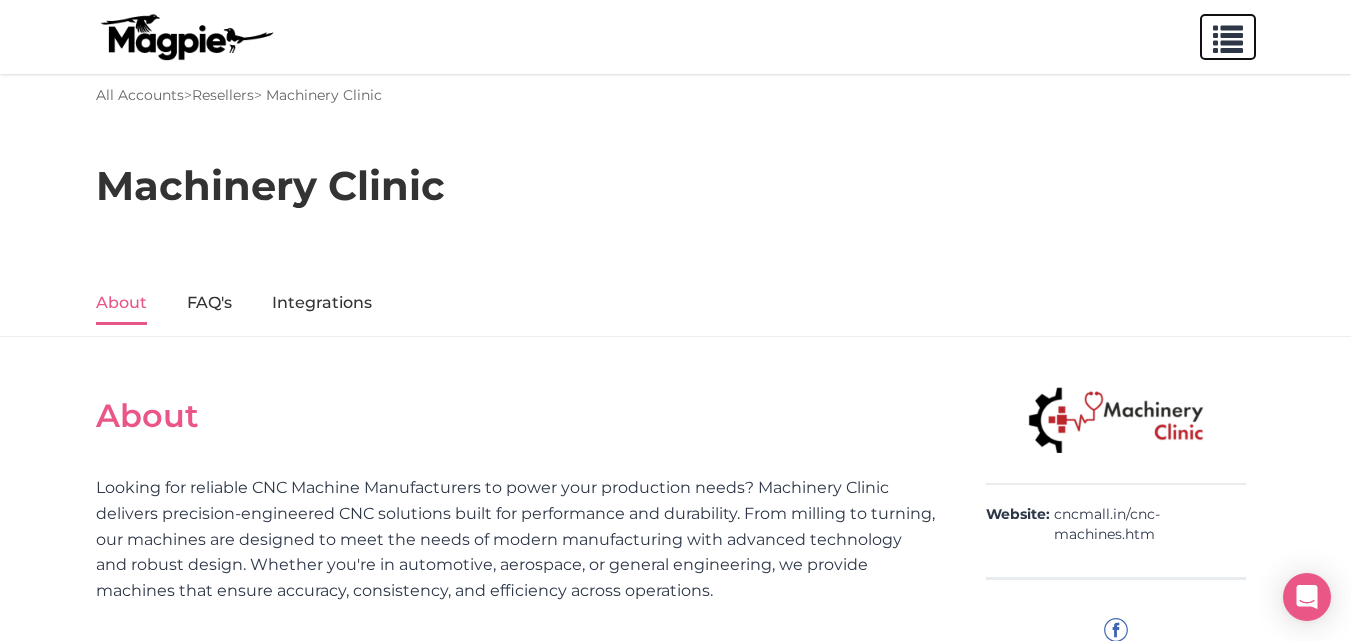 click at bounding box center [1228, 35] 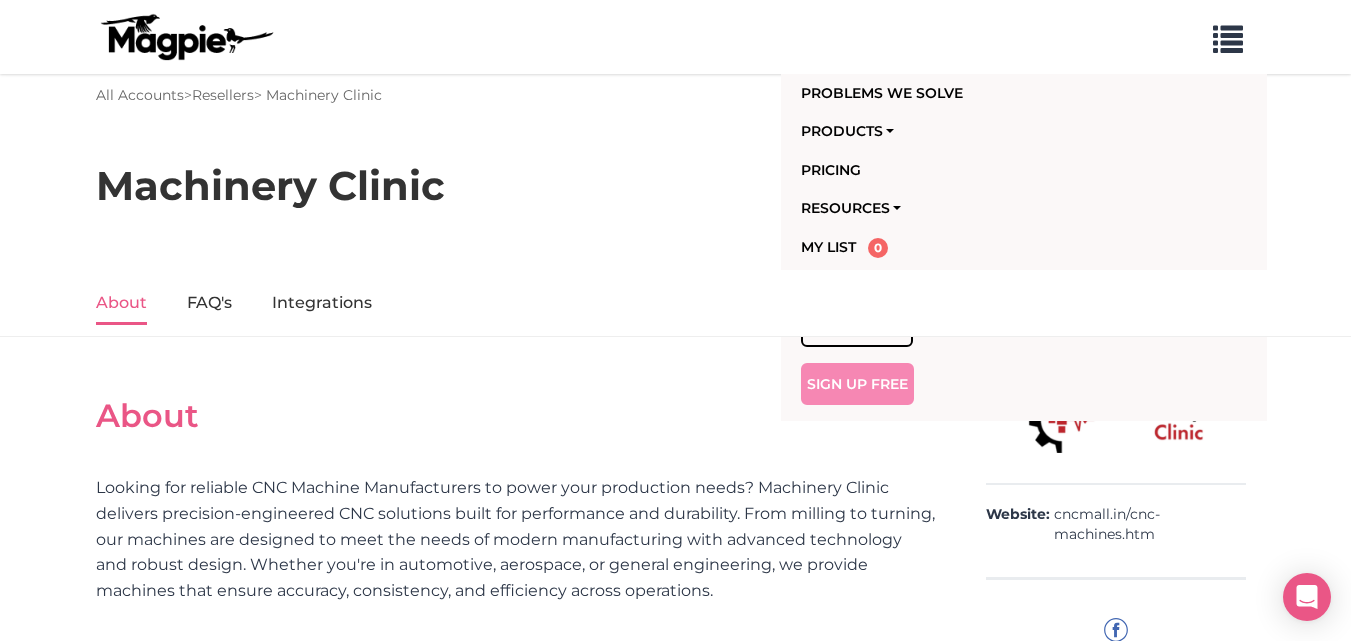click on "Sign Up Free" at bounding box center (857, 384) 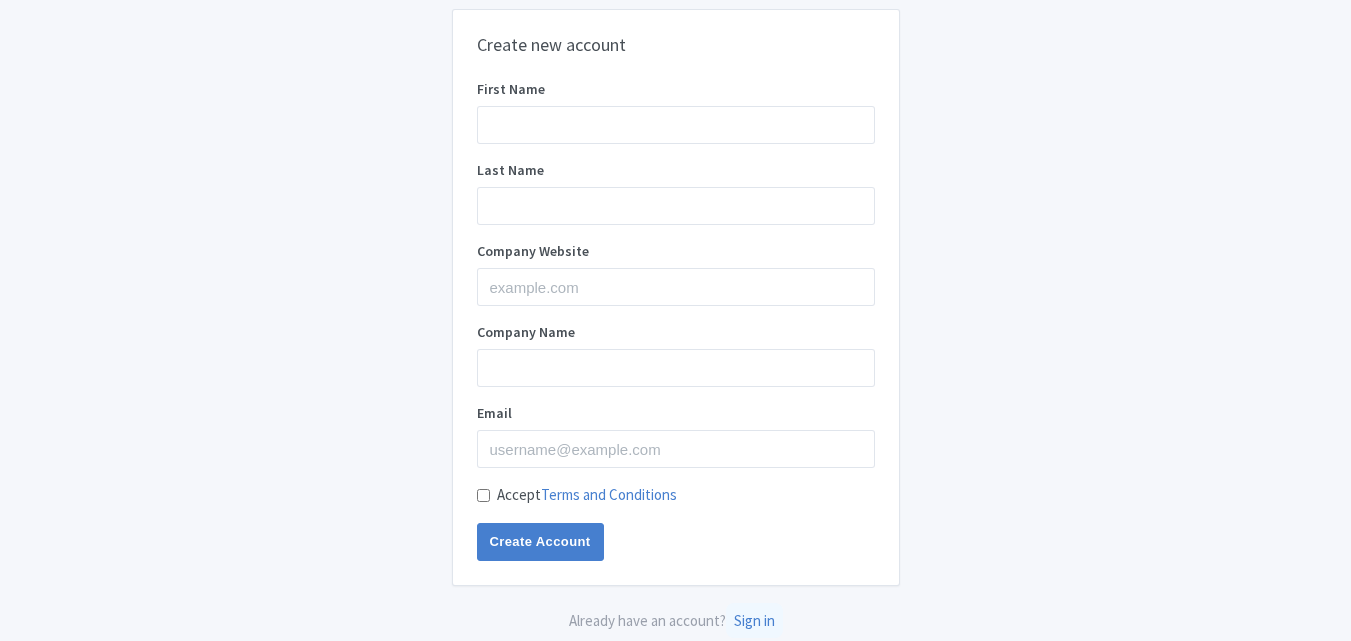 scroll, scrollTop: 0, scrollLeft: 0, axis: both 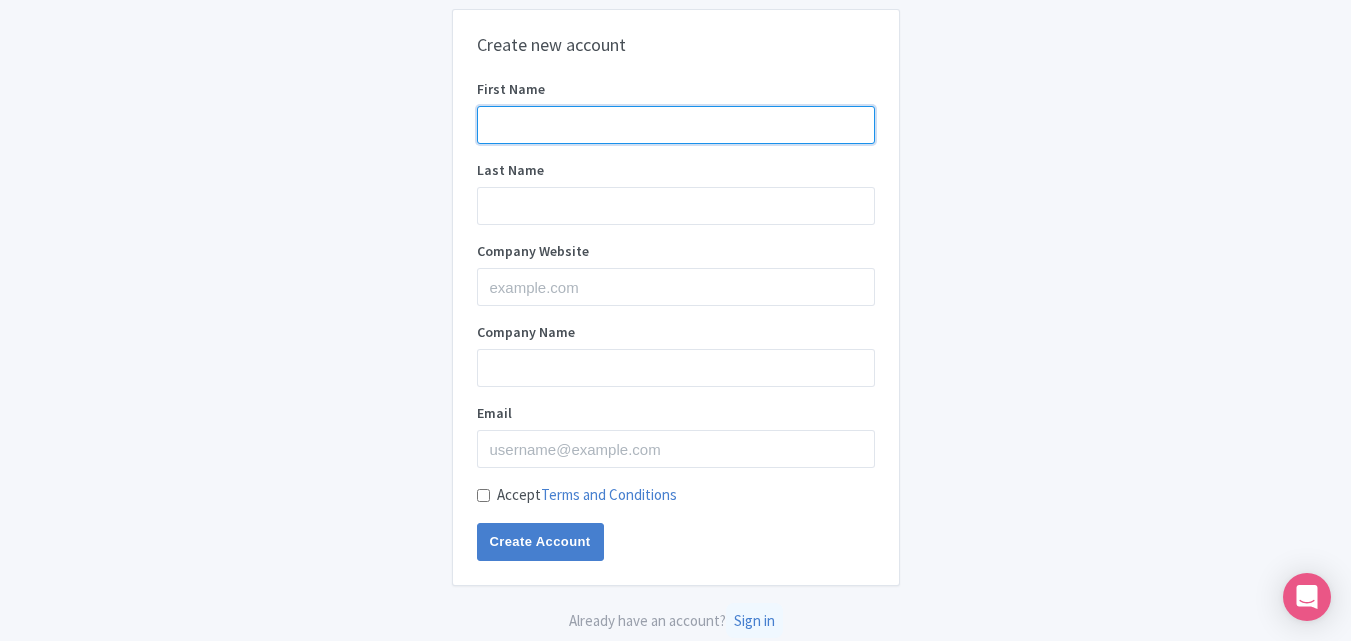 drag, startPoint x: 537, startPoint y: 121, endPoint x: 546, endPoint y: 126, distance: 10.29563 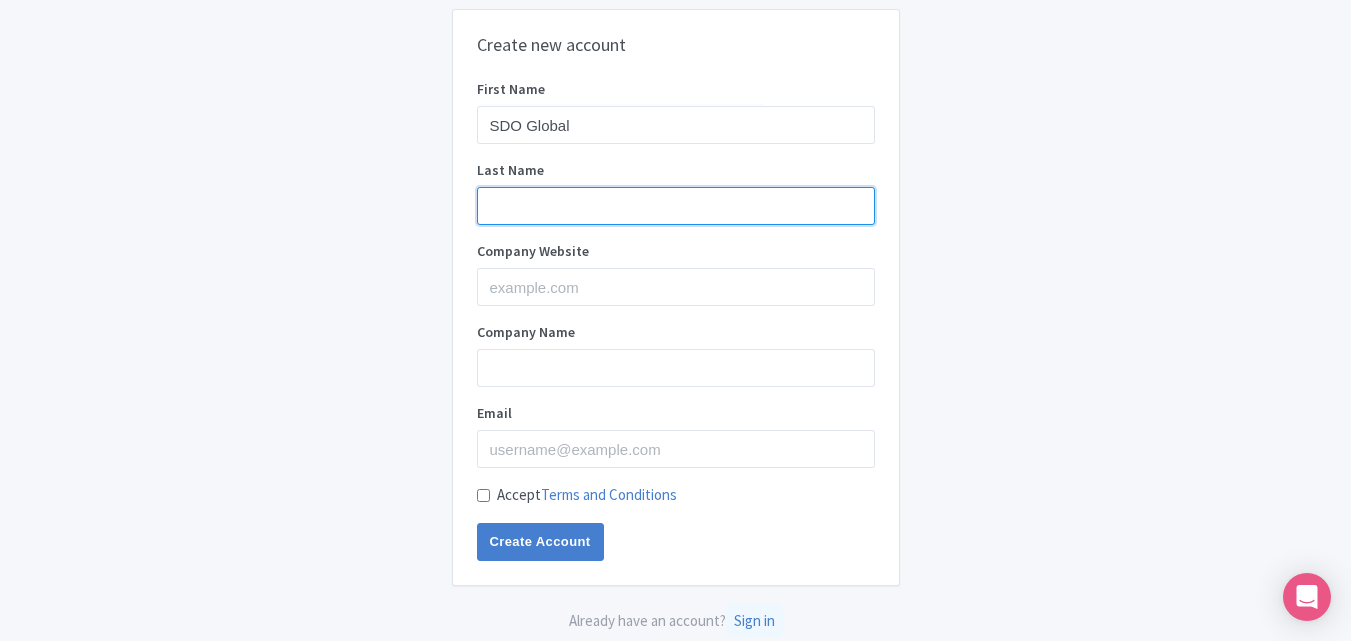 drag, startPoint x: 560, startPoint y: 214, endPoint x: 572, endPoint y: 218, distance: 12.649111 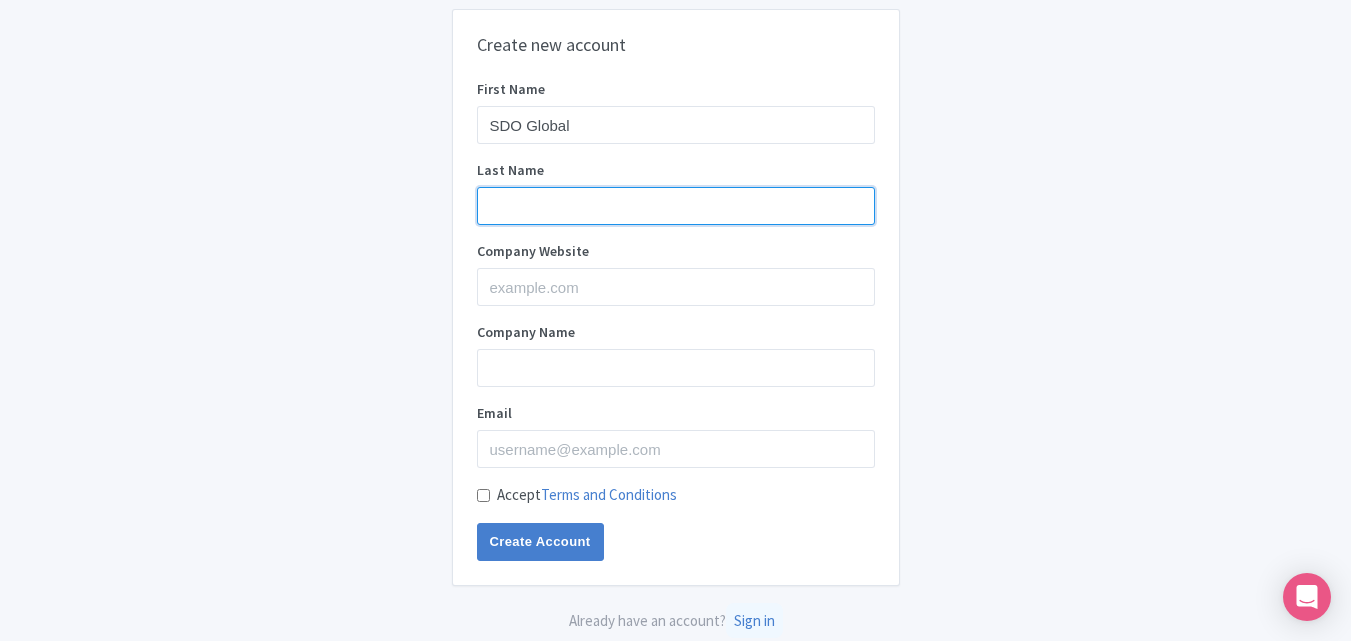 type on "Trade" 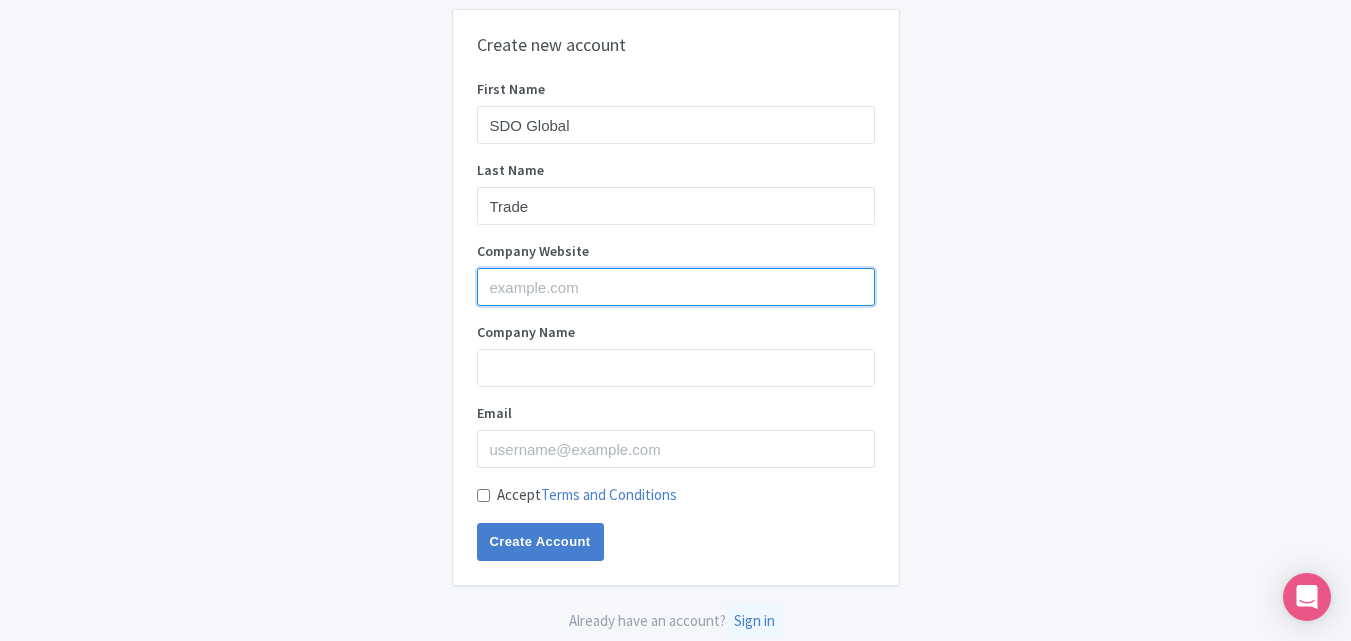 click on "Company Website" at bounding box center [676, 287] 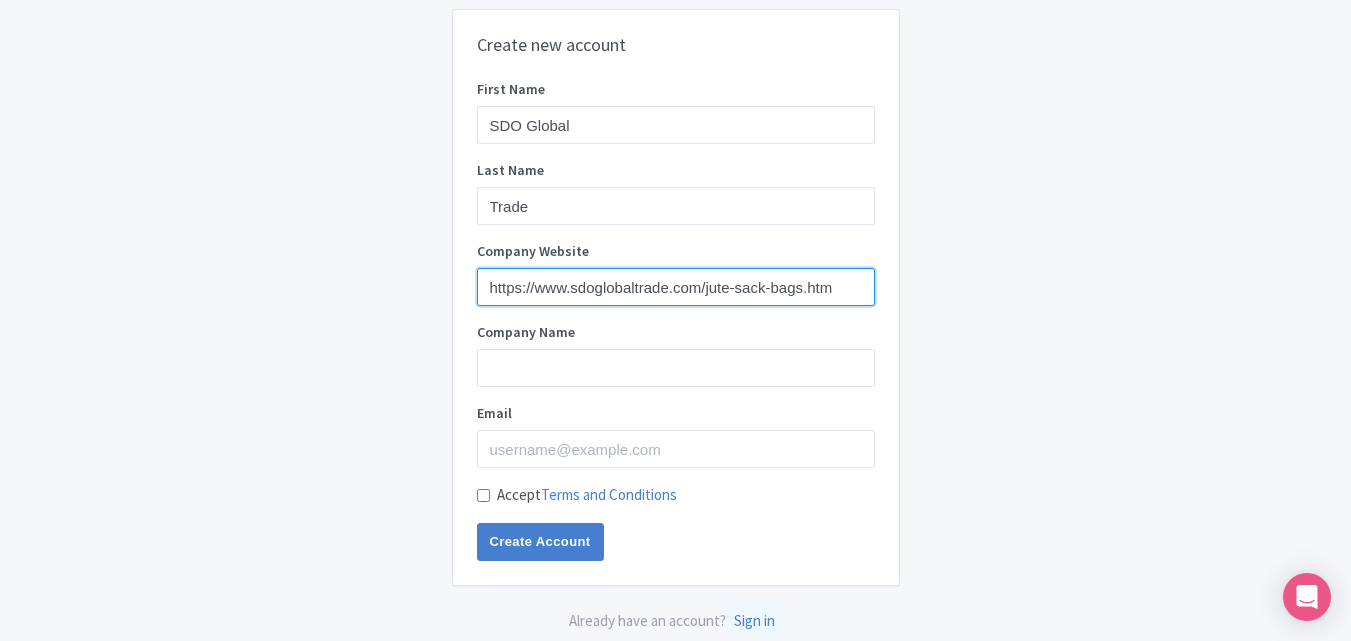 type on "https://www.sdoglobaltrade.com/jute-sack-bags.htm" 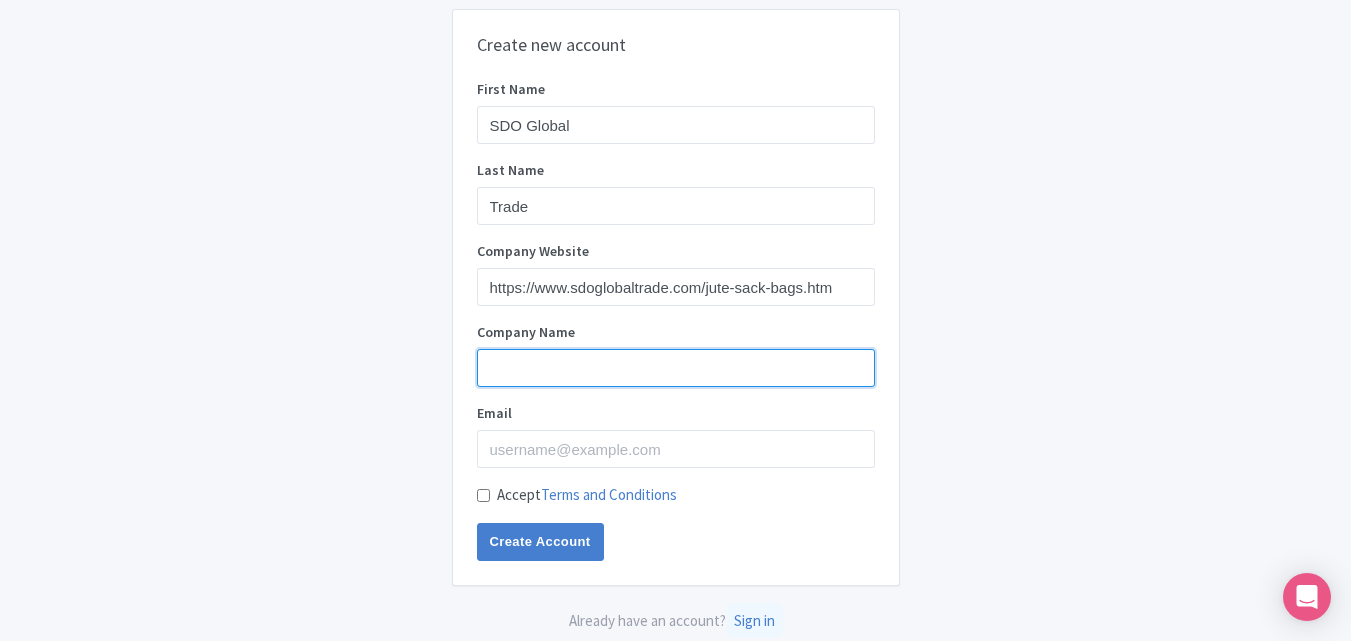 click on "Company Name" at bounding box center (676, 368) 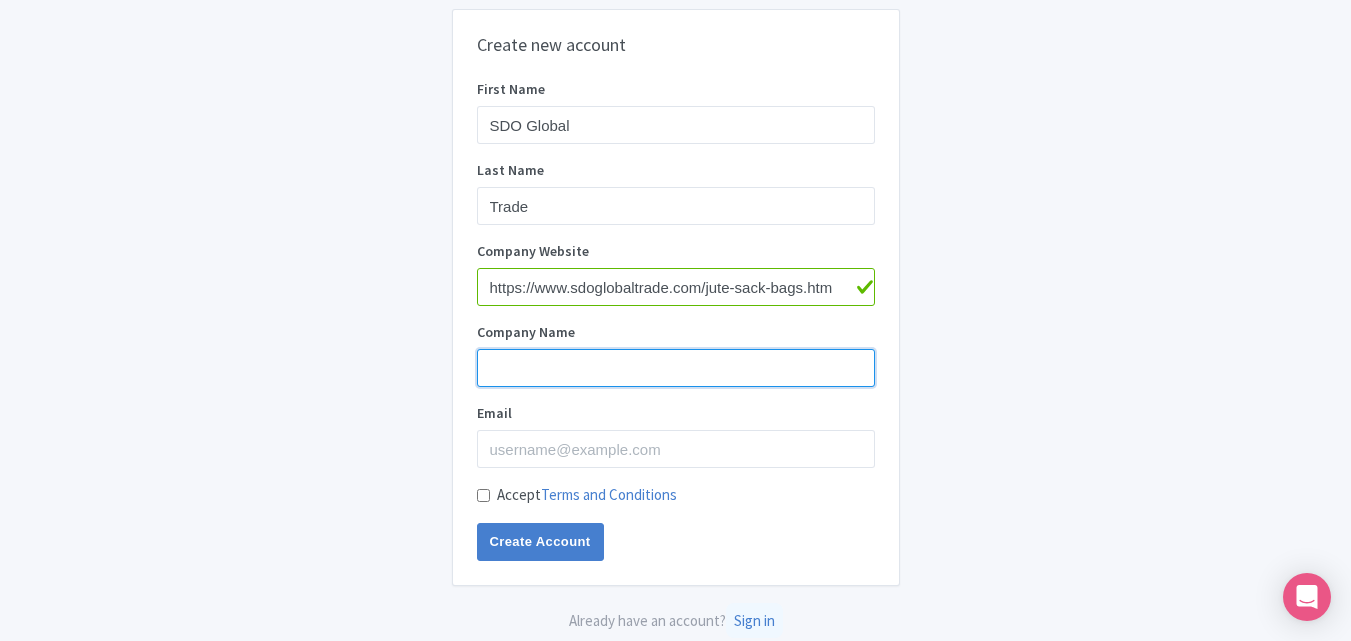 paste on "SDO Global Trade" 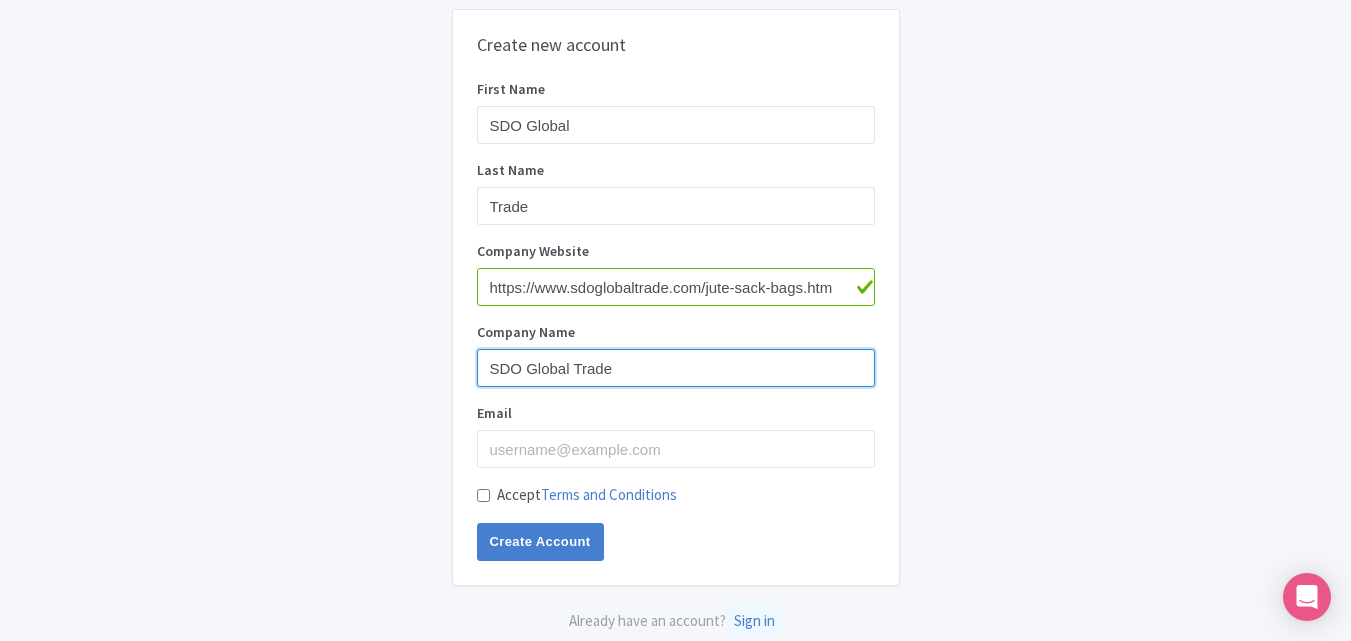 type on "SDO Global Trade" 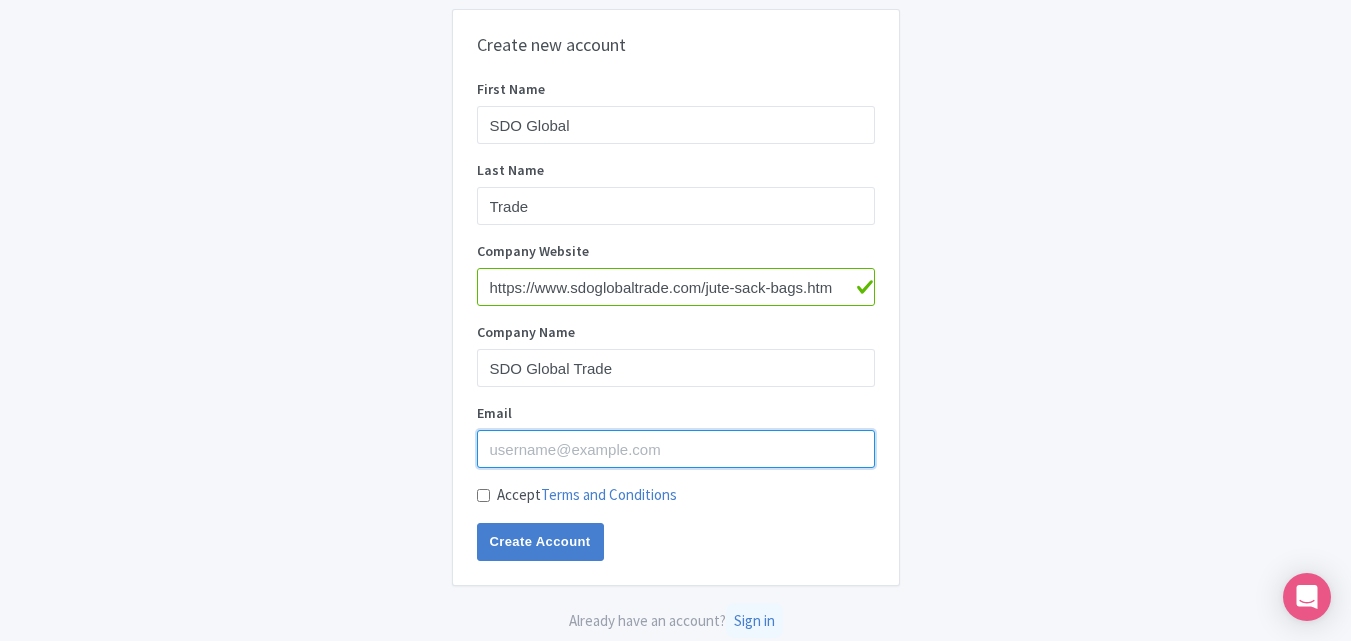 click on "Email" at bounding box center (676, 449) 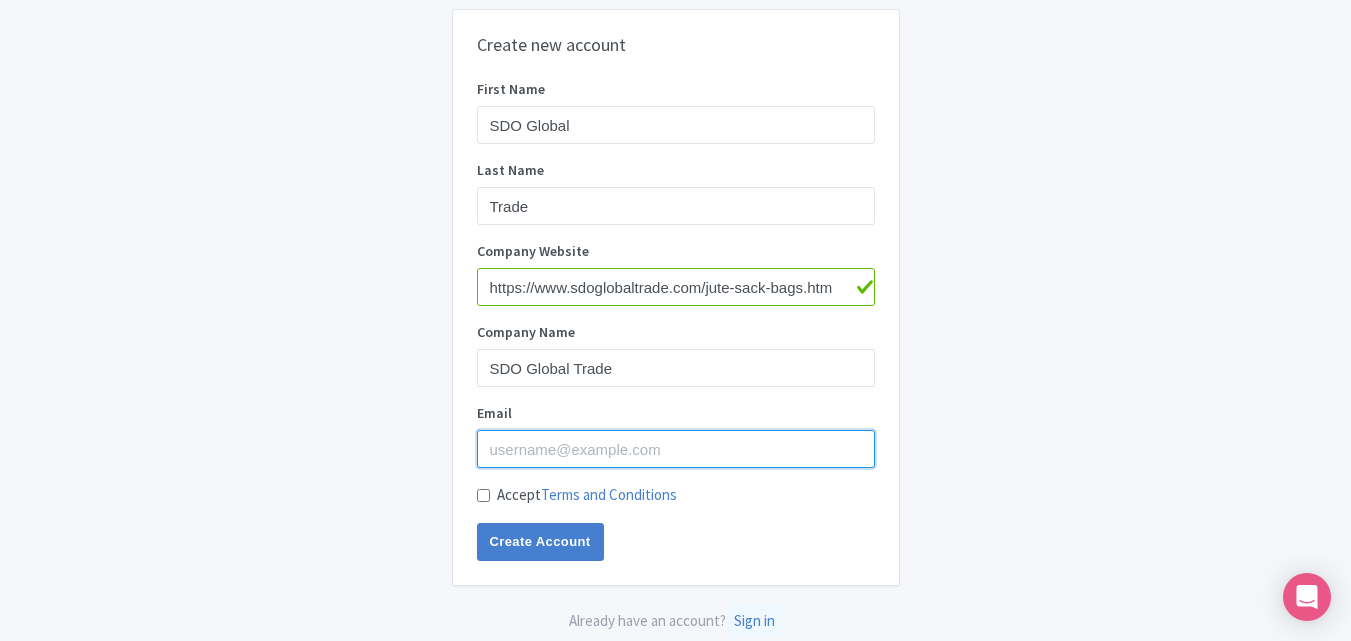 type on "sdoglobaltrade1@gmail.com" 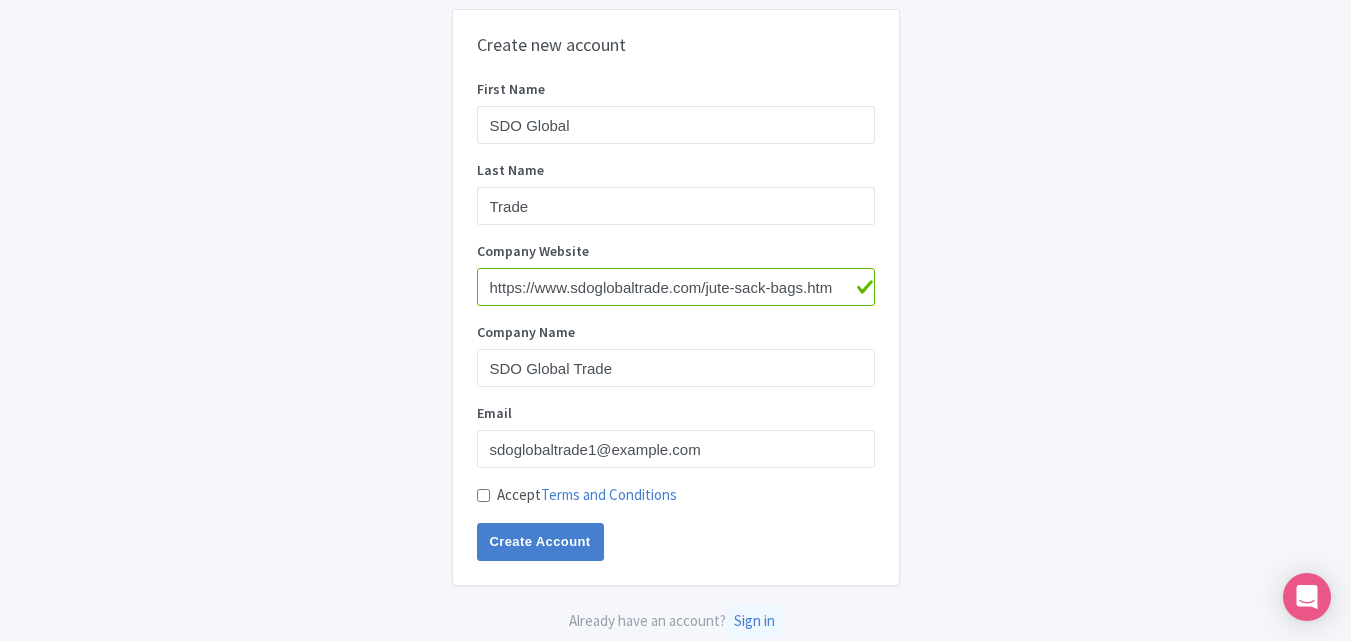 click on "Accept  Terms and Conditions" at bounding box center [483, 495] 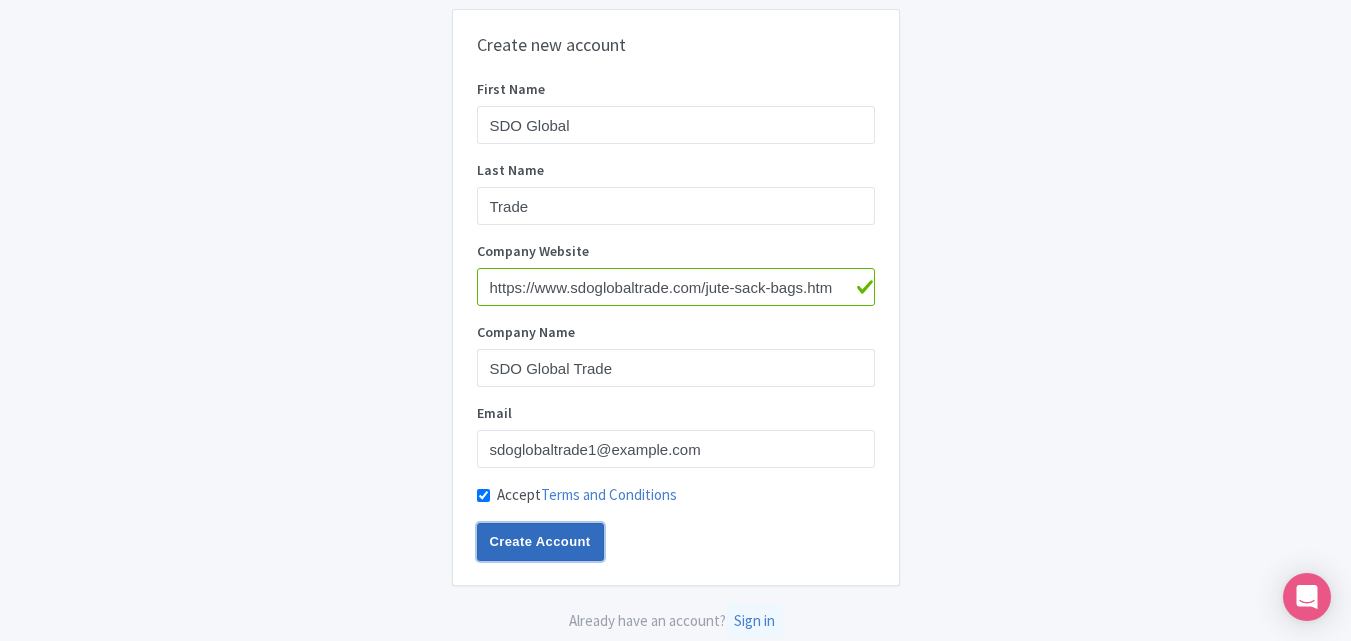 click on "Create Account" at bounding box center (540, 542) 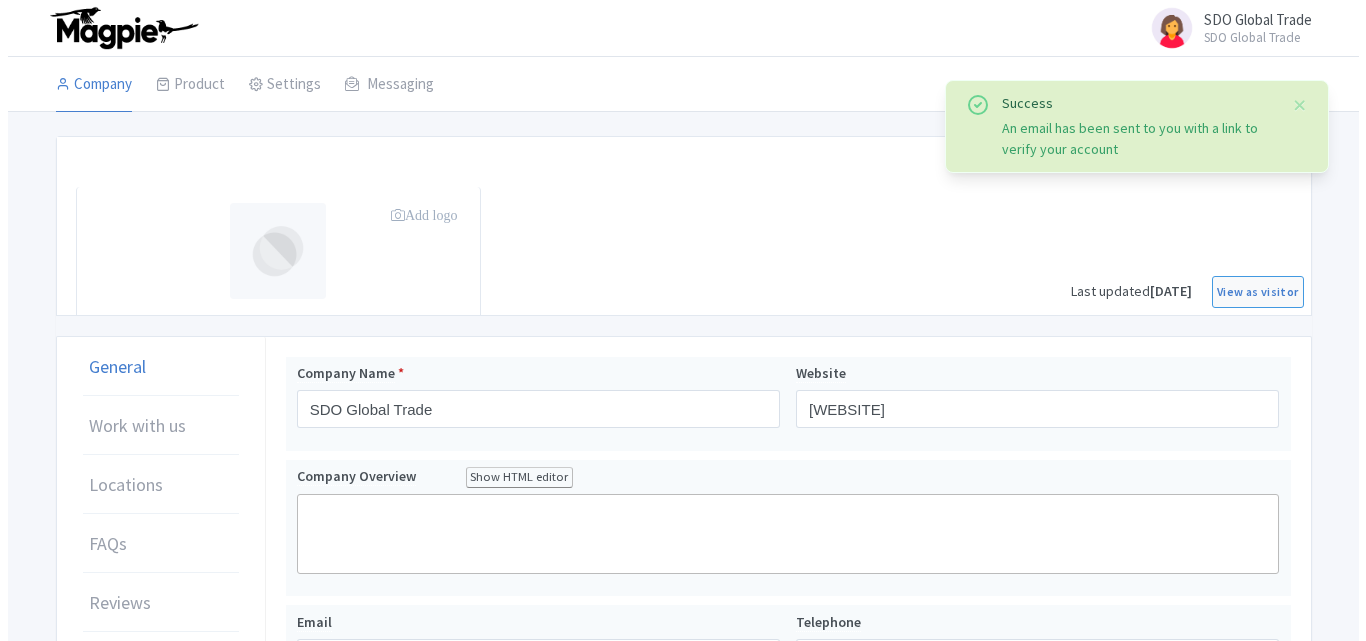 scroll, scrollTop: 0, scrollLeft: 0, axis: both 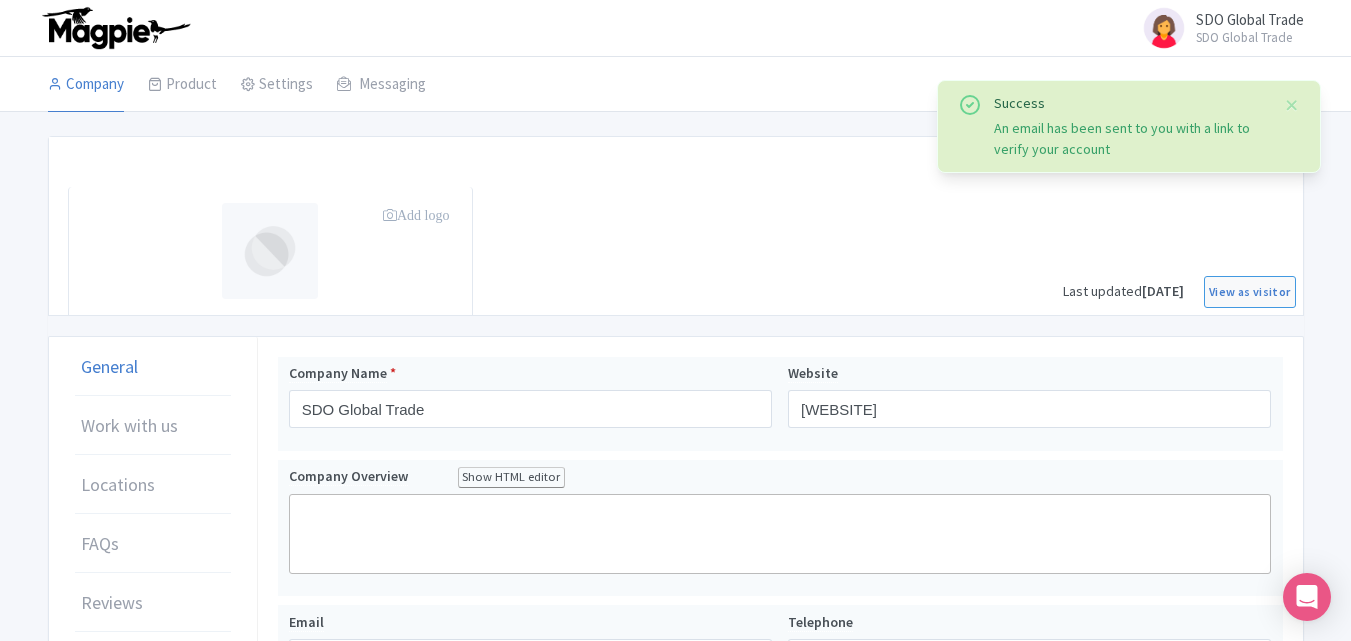 click on "An email has been sent to you with a link to verify your account" at bounding box center (1131, 139) 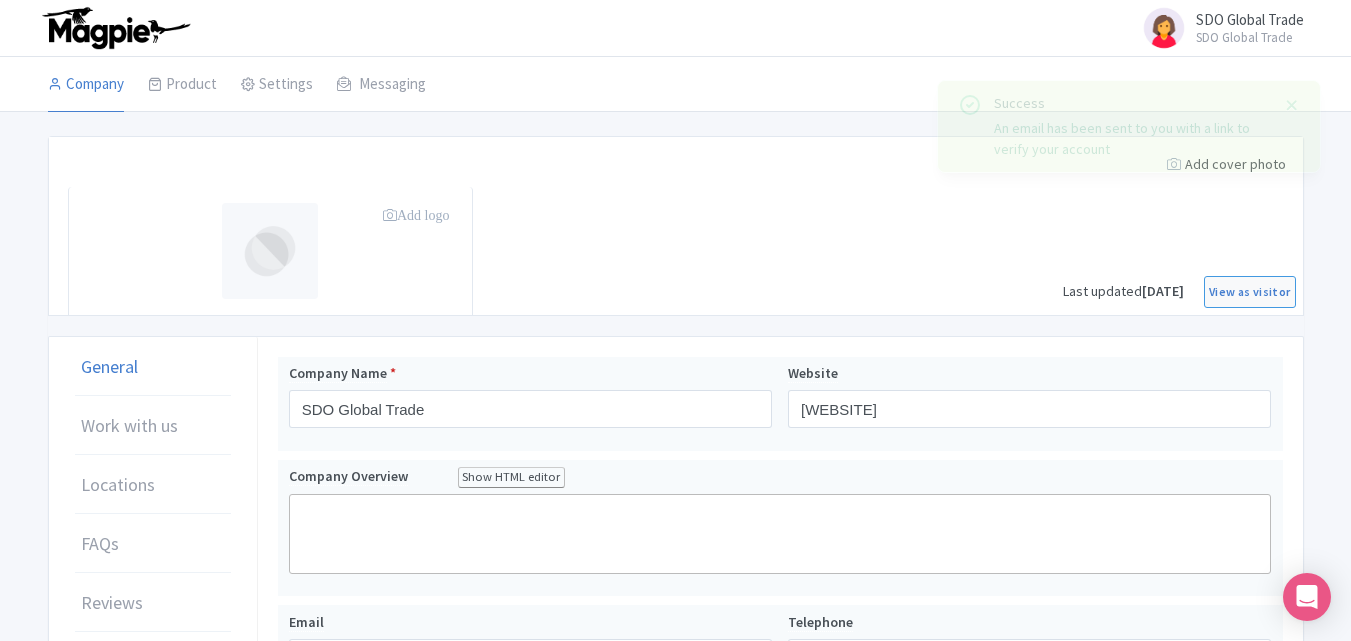 click on "SDO Global Trade
SDO Global Trade
Users
Settings
Sign out
Company
Product
Operators
Product Listings
Discover
Complete
Settings
Messaging
Success
An email has been sent to you with a link to verify your account
Add cover photo
Add logo
Last updated
Aug 04, 2025
View as visitor
General
Work with us
Locations
FAQs
Reviews
Documents
Users
Settings
Company Name   * SDO Global Trade
Website sdoglobaltrade.com/jute-sack-bags.htm
Company Overview Show HTML editor
Bold
Italic
Strikethrough
Link
Heading
Quote
Code
Bullets
Numbers
Decrease Level
Increase Level" at bounding box center [675, 631] 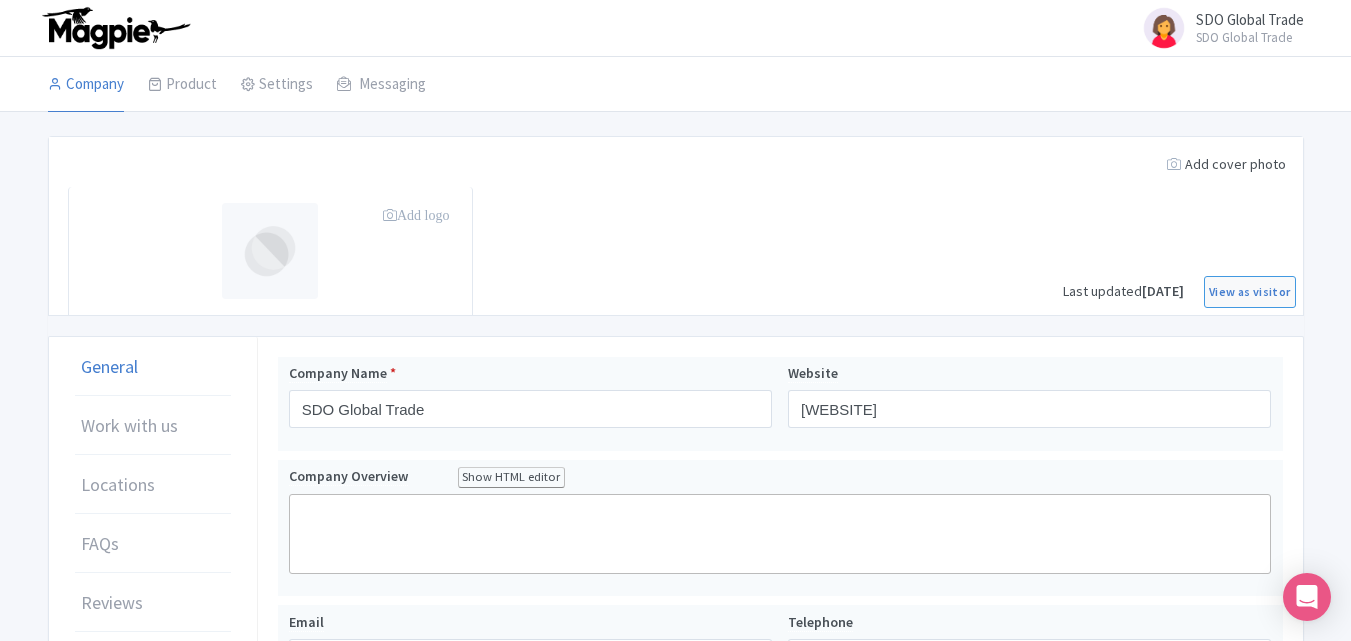 click on "Add logo" at bounding box center [416, 215] 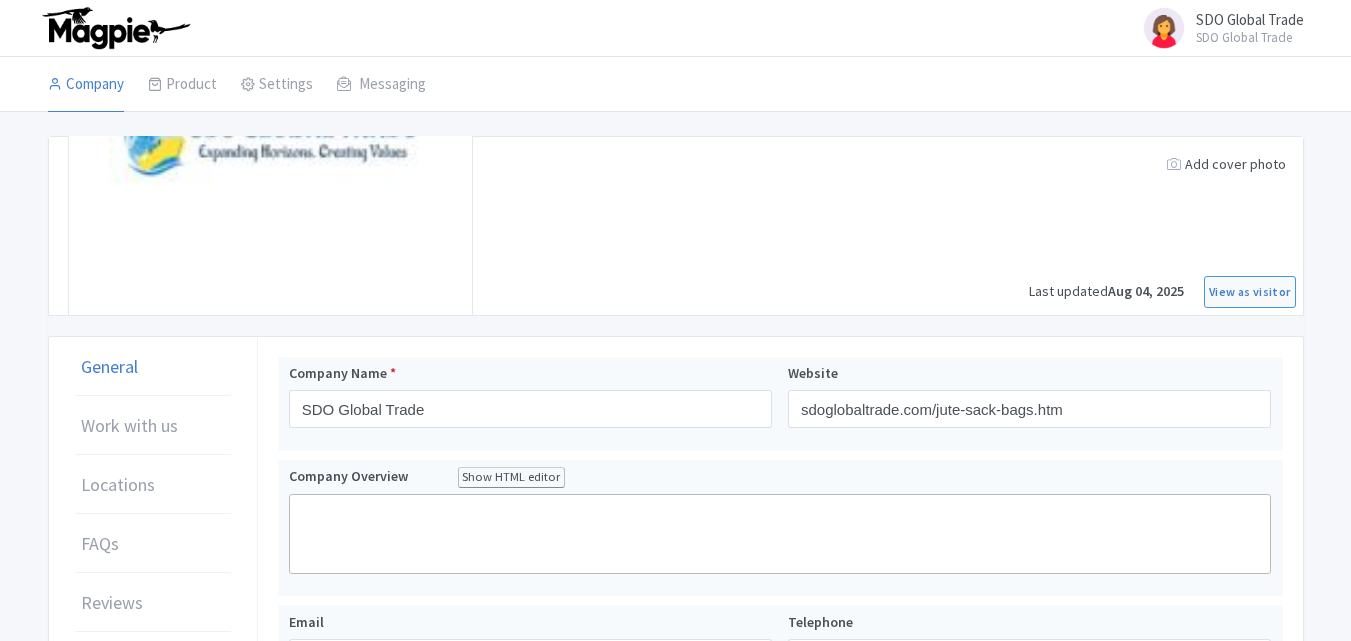 scroll, scrollTop: 0, scrollLeft: 0, axis: both 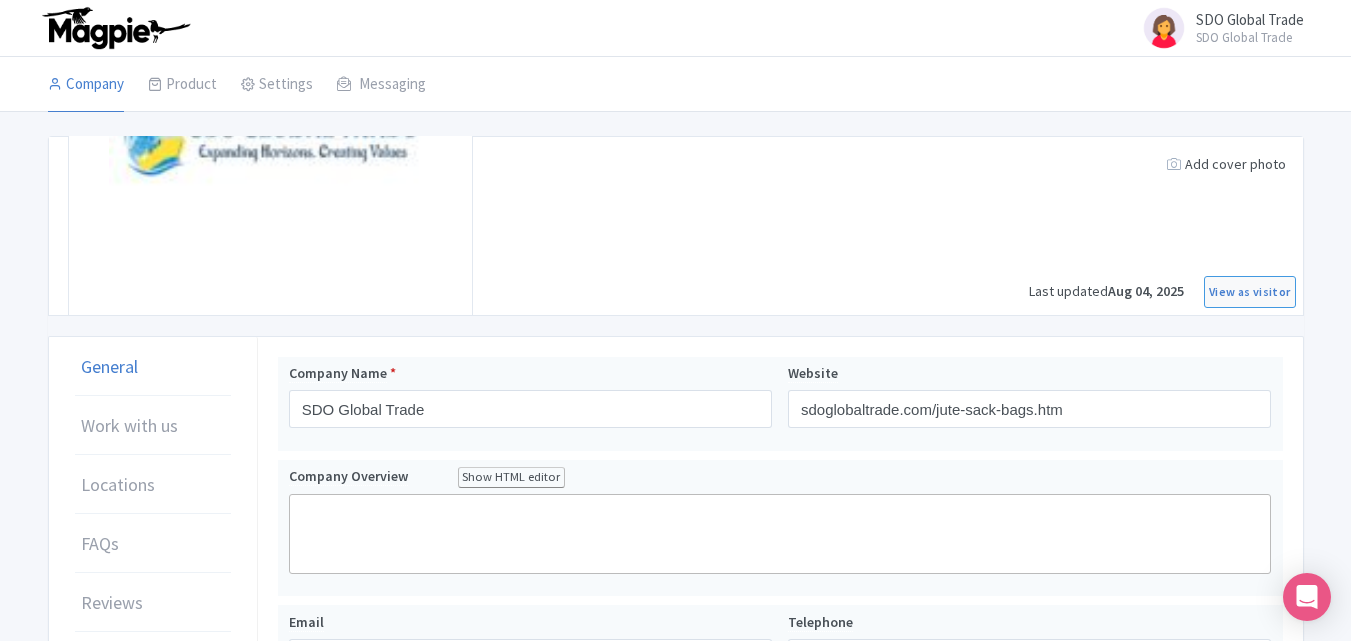 click on "SDO Global Trade" at bounding box center (1250, 37) 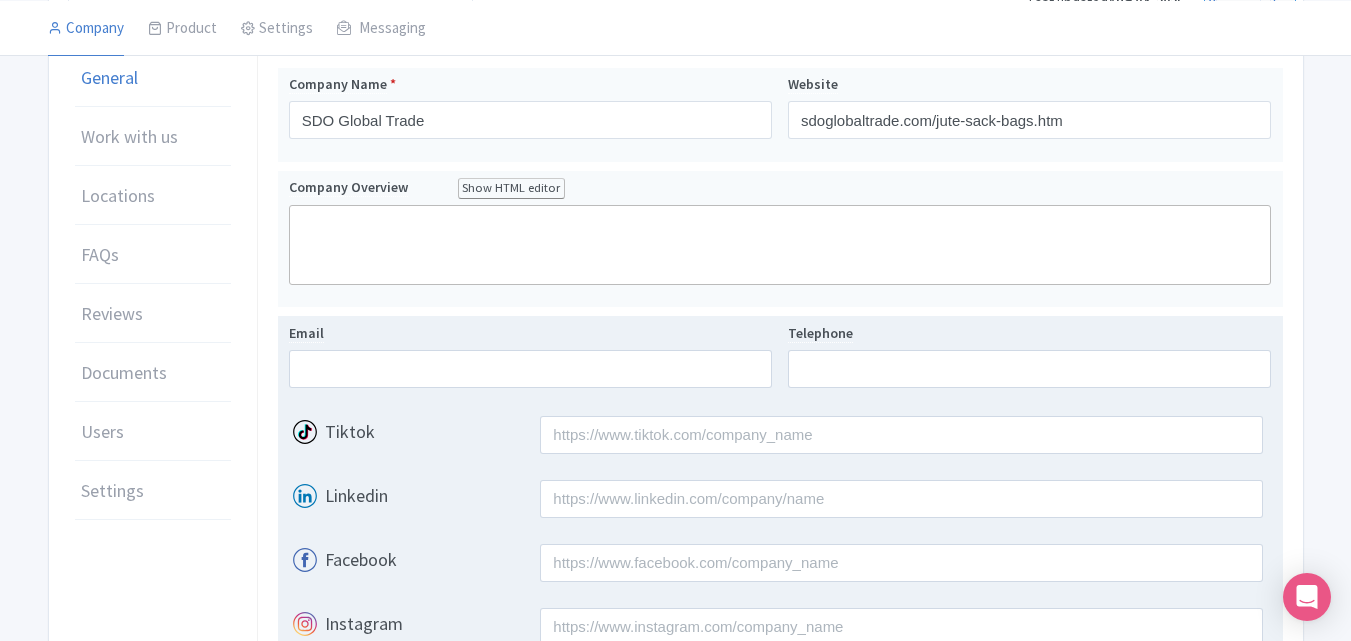 scroll, scrollTop: 300, scrollLeft: 0, axis: vertical 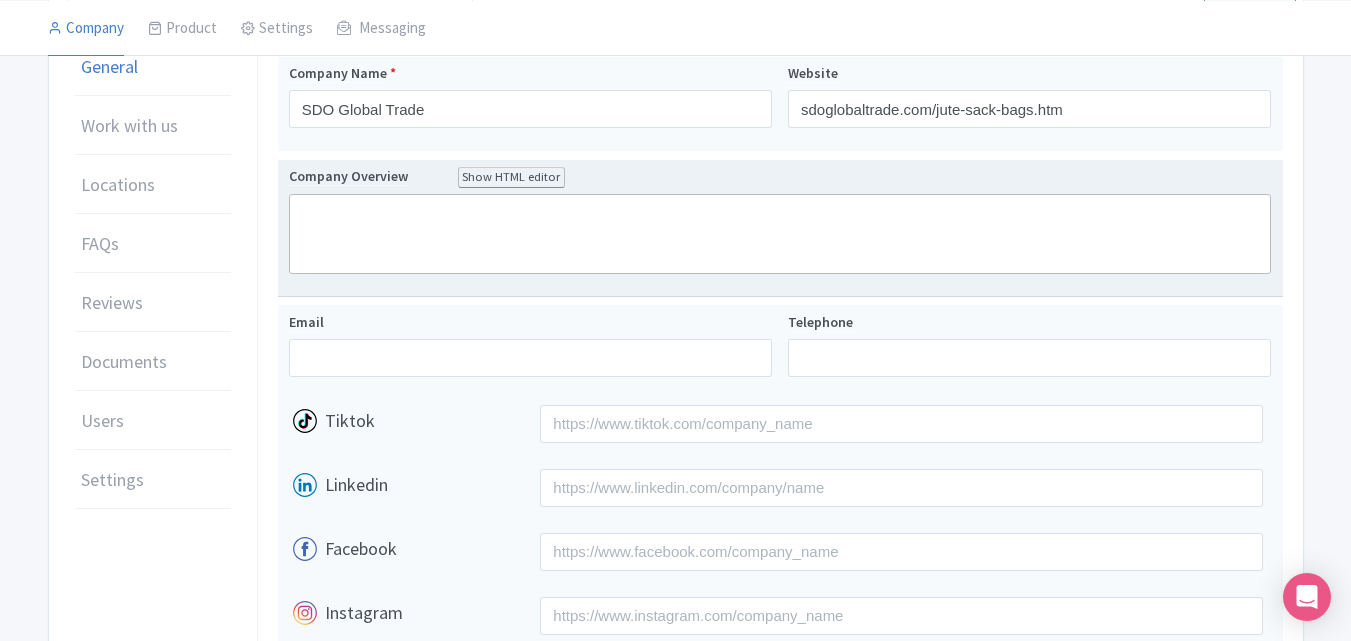 click on "Company Overview Show HTML editor
Bold
Italic
Strikethrough
Link
Heading
Quote
Code
Bullets
Numbers
Decrease Level
Increase Level
Attach Files
Undo
Redo
Link
Unlink" at bounding box center (780, 229) 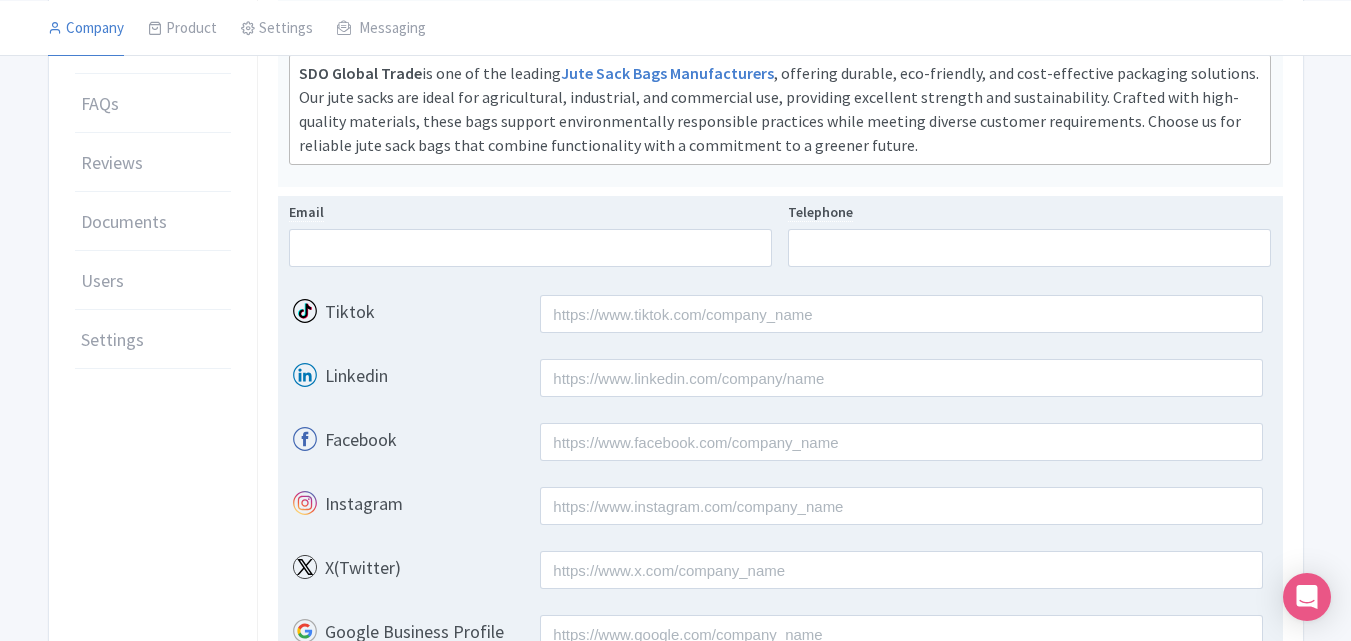 scroll, scrollTop: 500, scrollLeft: 0, axis: vertical 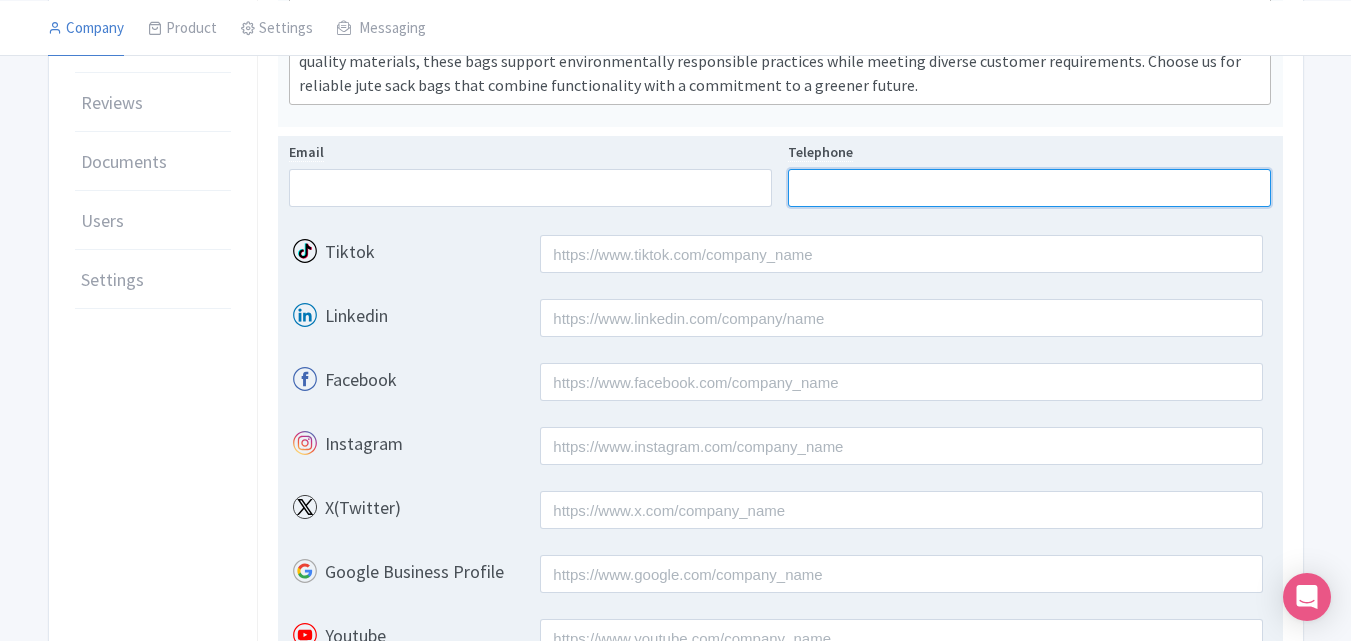 click on "Telephone" at bounding box center [1029, 188] 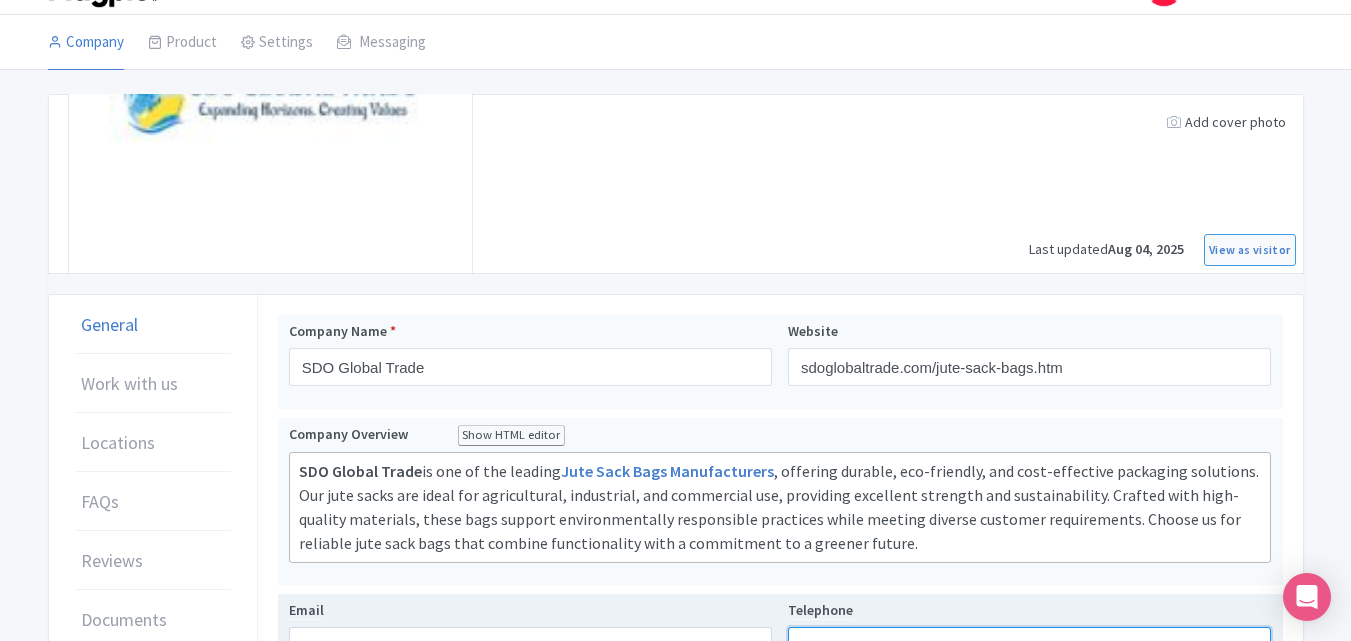 scroll, scrollTop: 15, scrollLeft: 0, axis: vertical 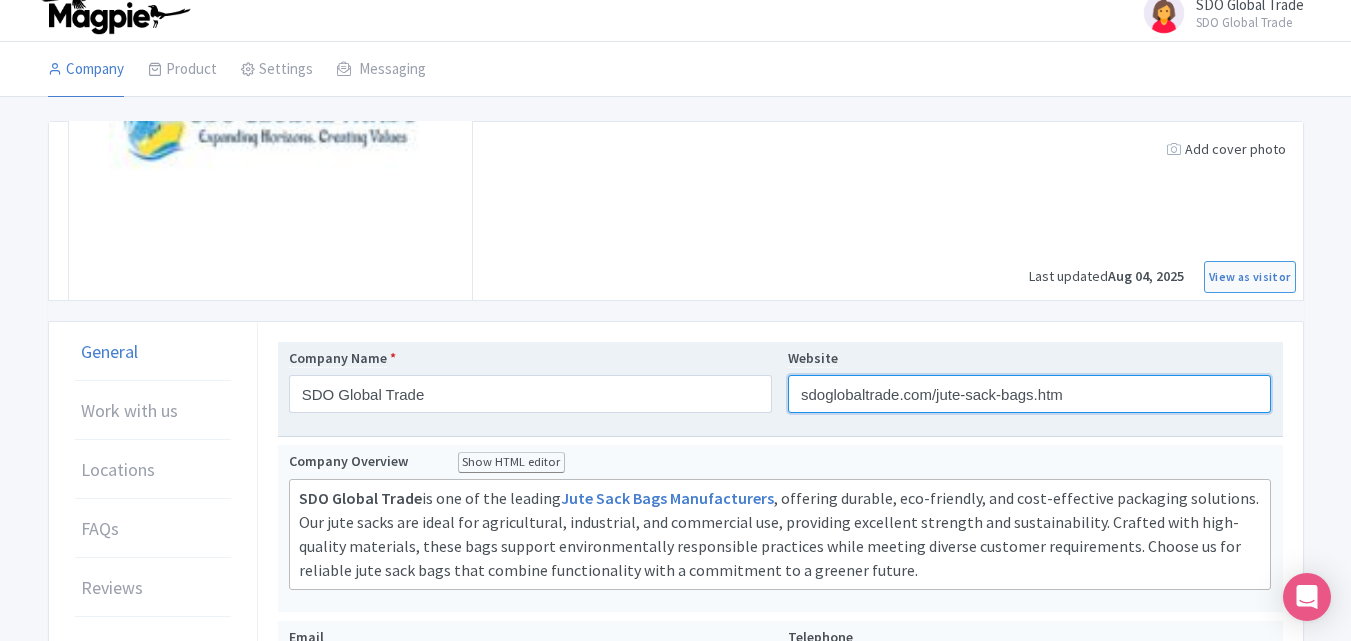 drag, startPoint x: 937, startPoint y: 398, endPoint x: 1069, endPoint y: 405, distance: 132.18547 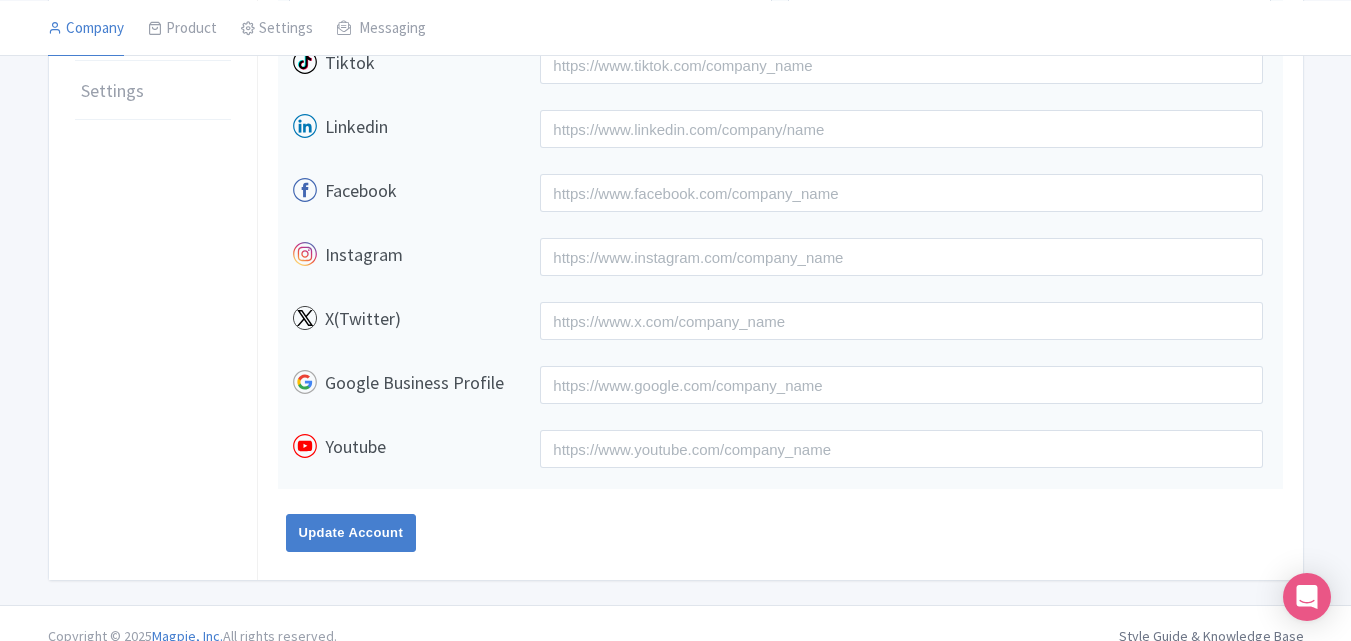 scroll, scrollTop: 715, scrollLeft: 0, axis: vertical 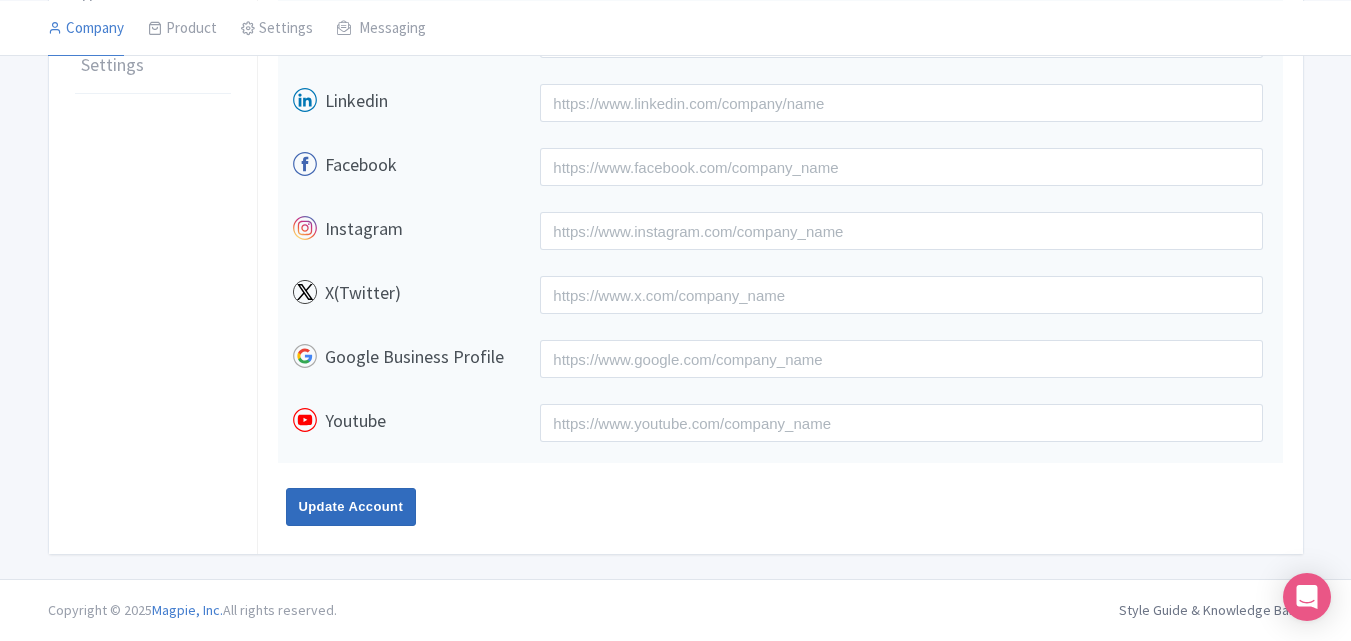 type on "sdoglobaltrade.com/" 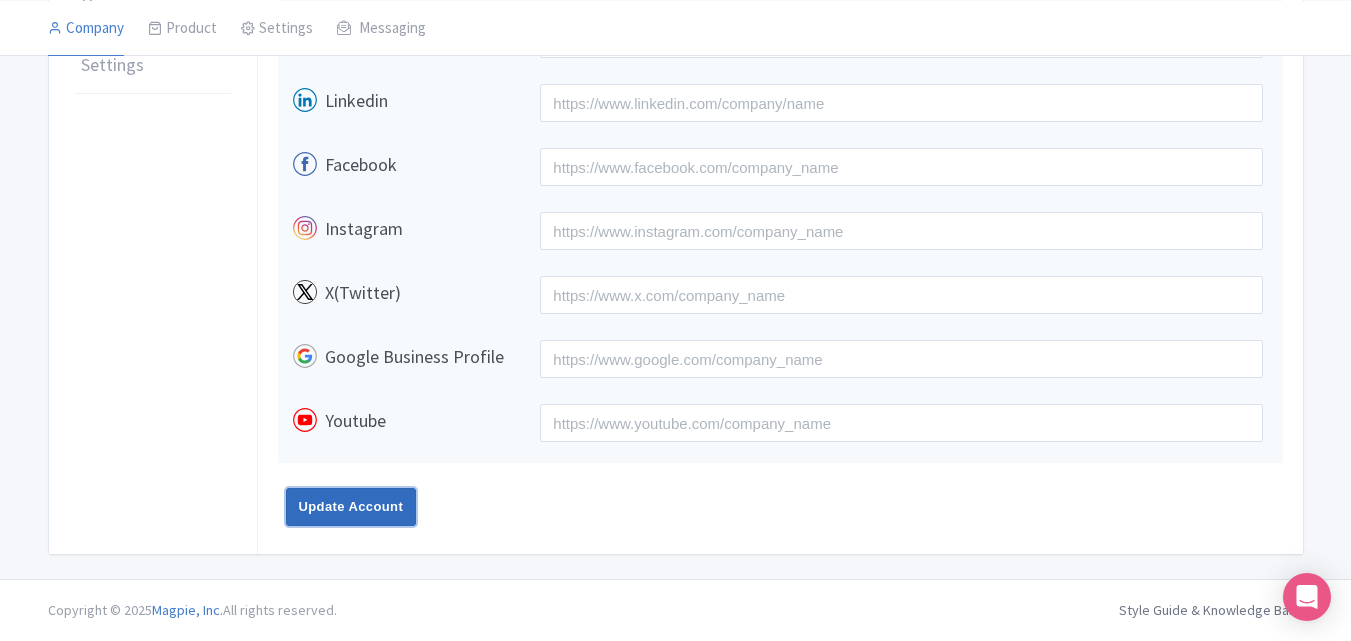 click on "Update Account" at bounding box center (351, 507) 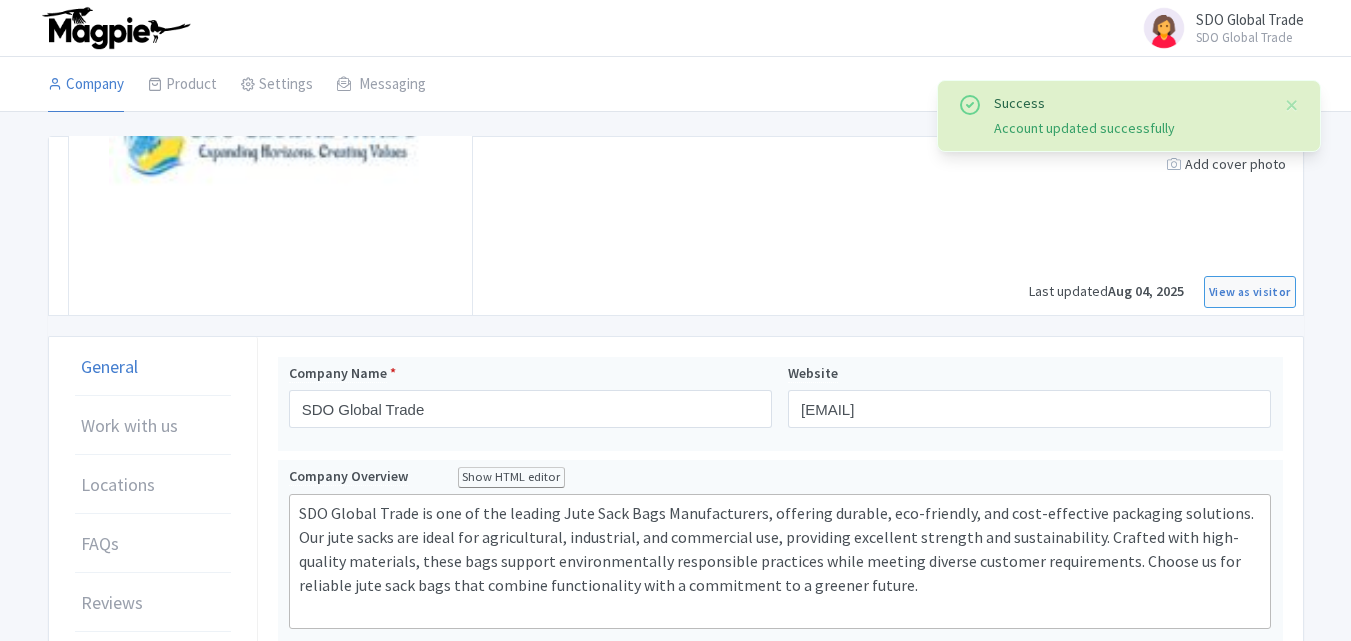scroll, scrollTop: 0, scrollLeft: 0, axis: both 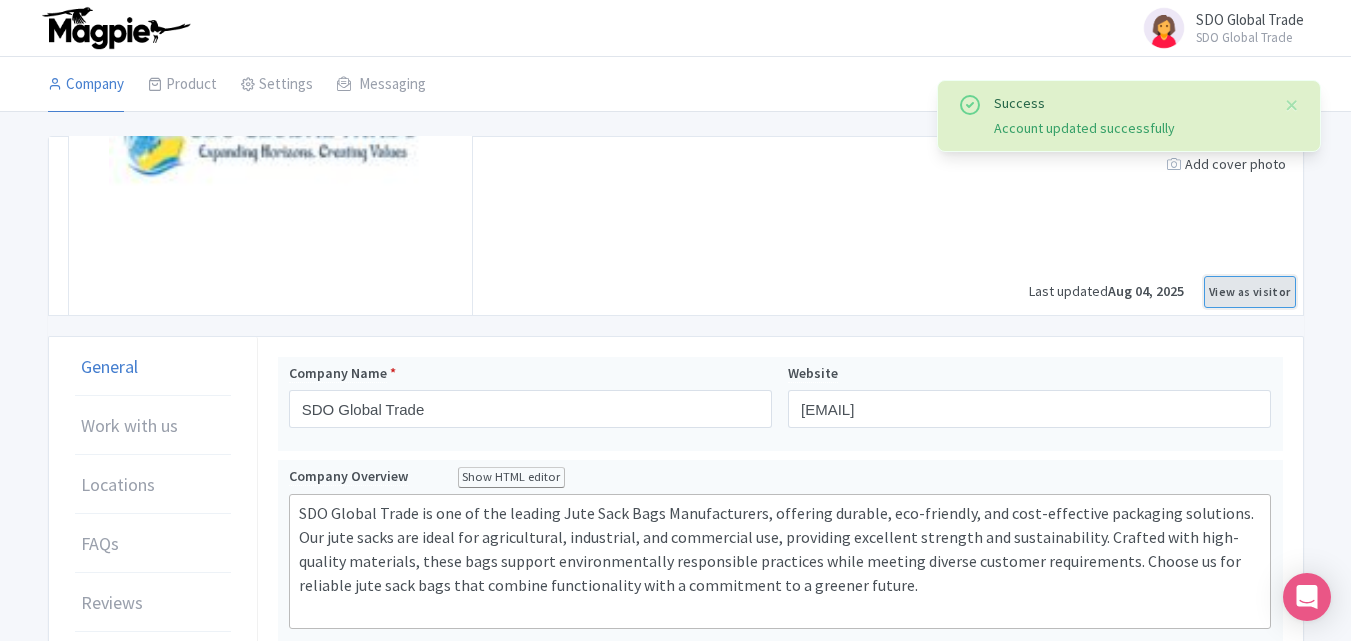 click on "View as visitor" at bounding box center (1249, 292) 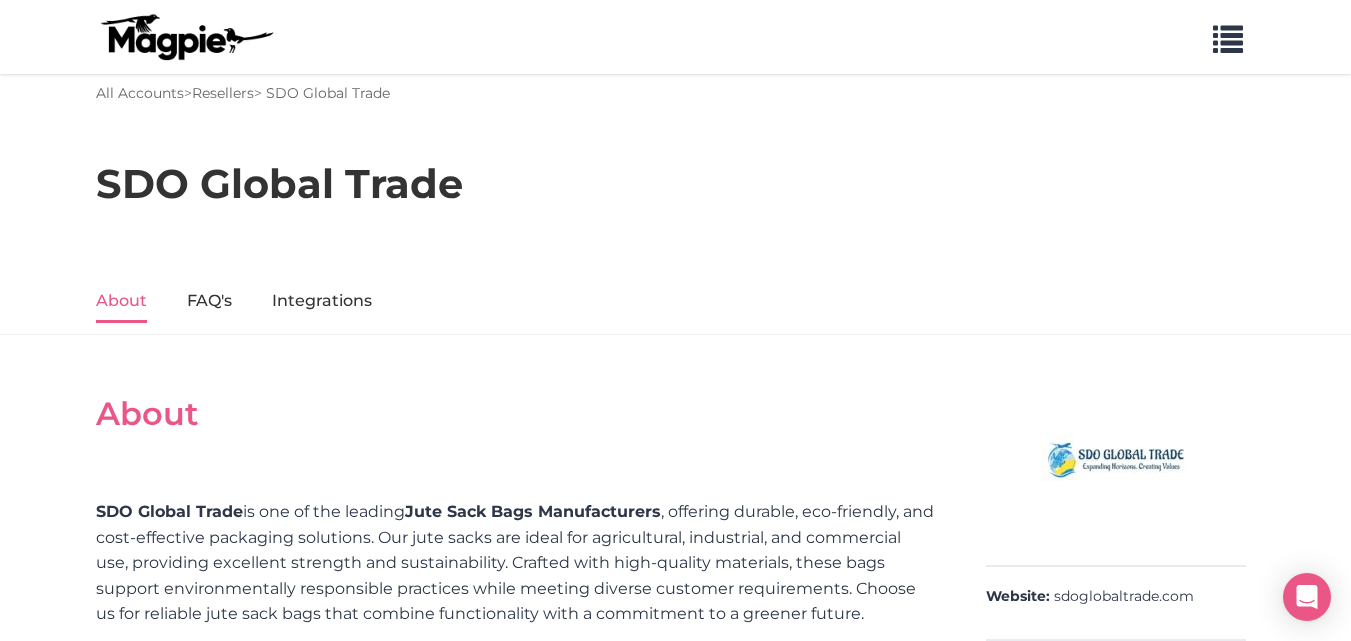 scroll, scrollTop: 0, scrollLeft: 0, axis: both 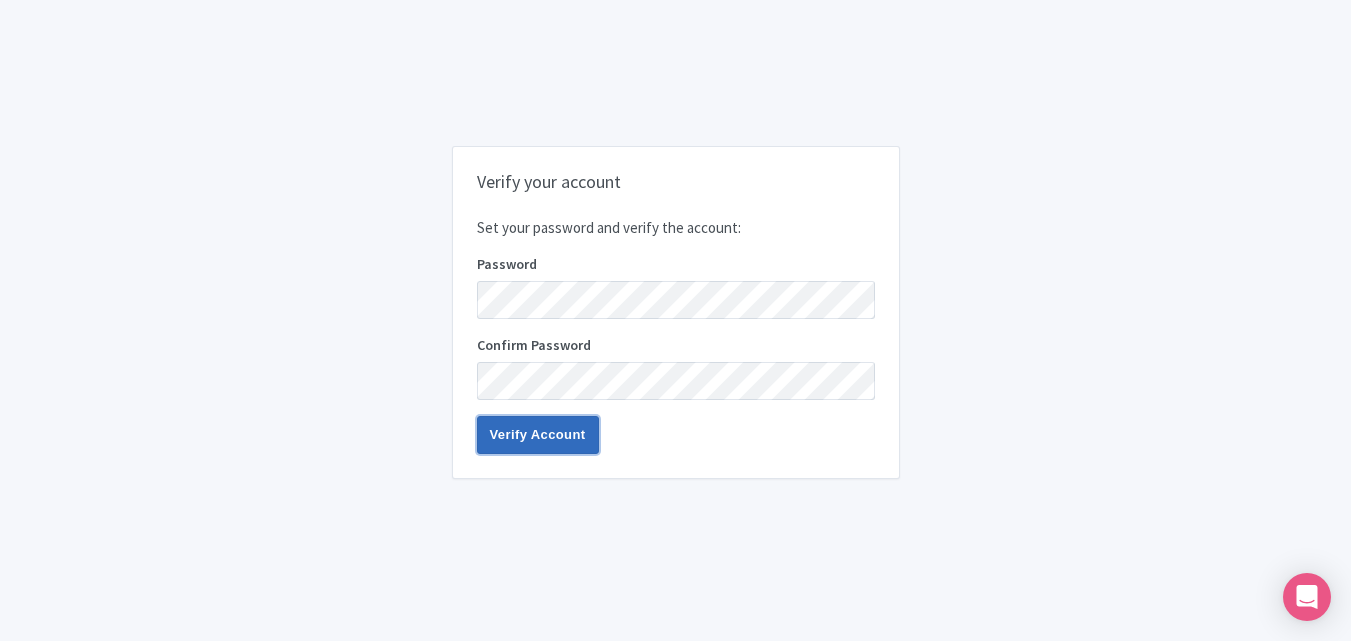 click on "Verify Account" at bounding box center [538, 435] 